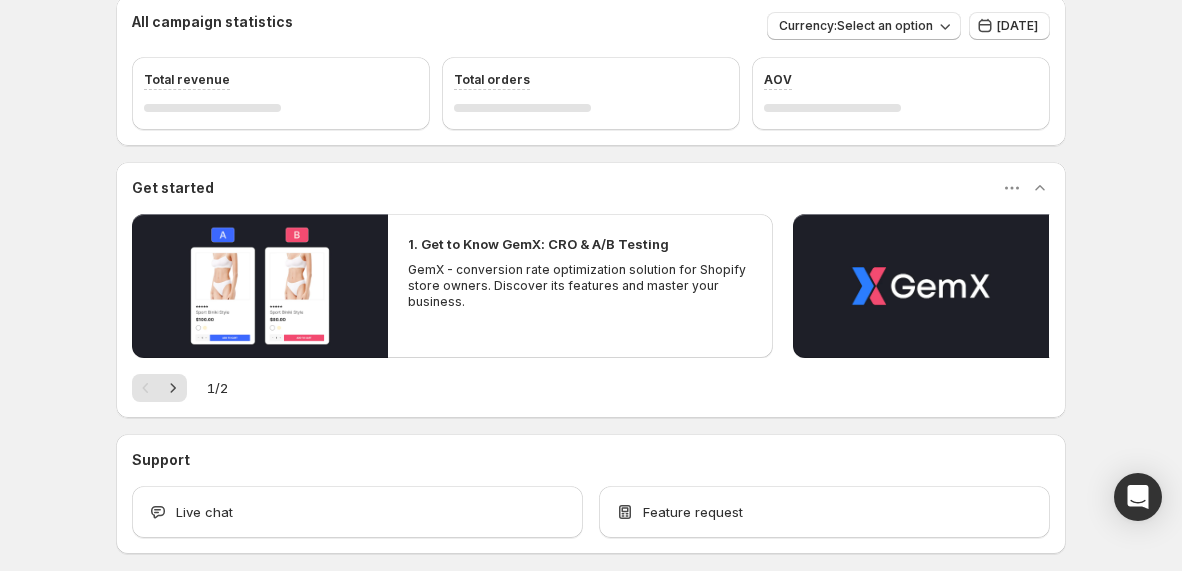 scroll, scrollTop: 0, scrollLeft: 0, axis: both 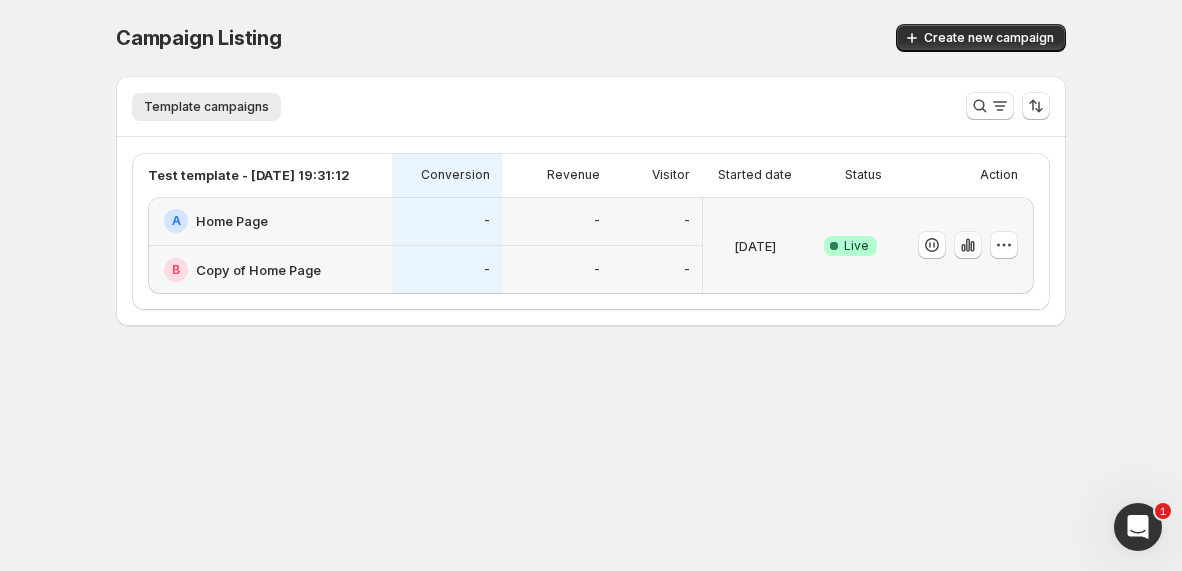 click 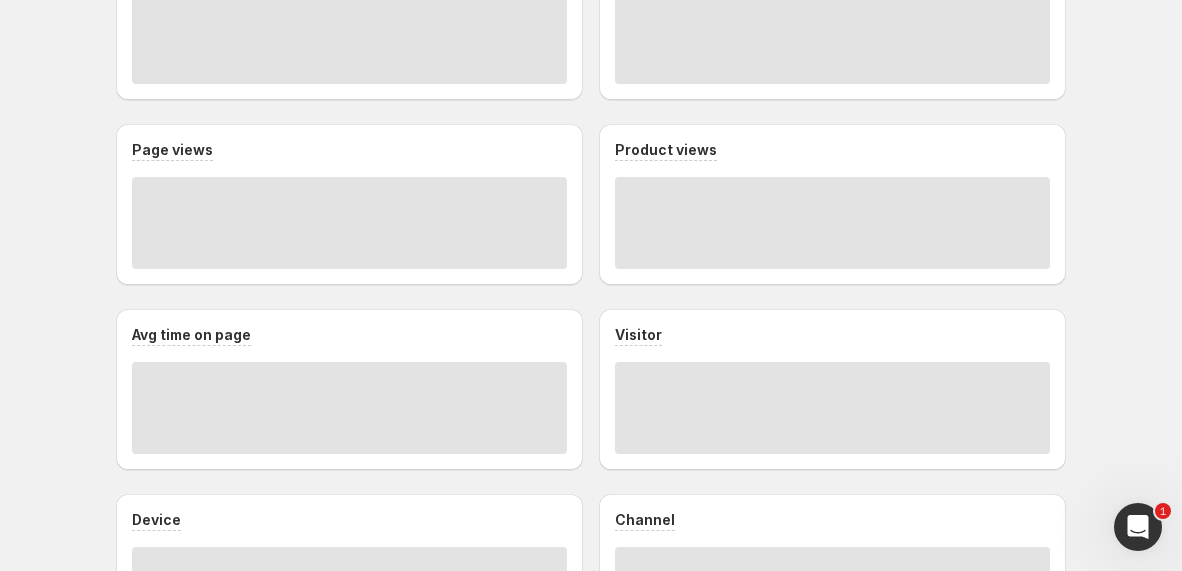 scroll, scrollTop: 946, scrollLeft: 0, axis: vertical 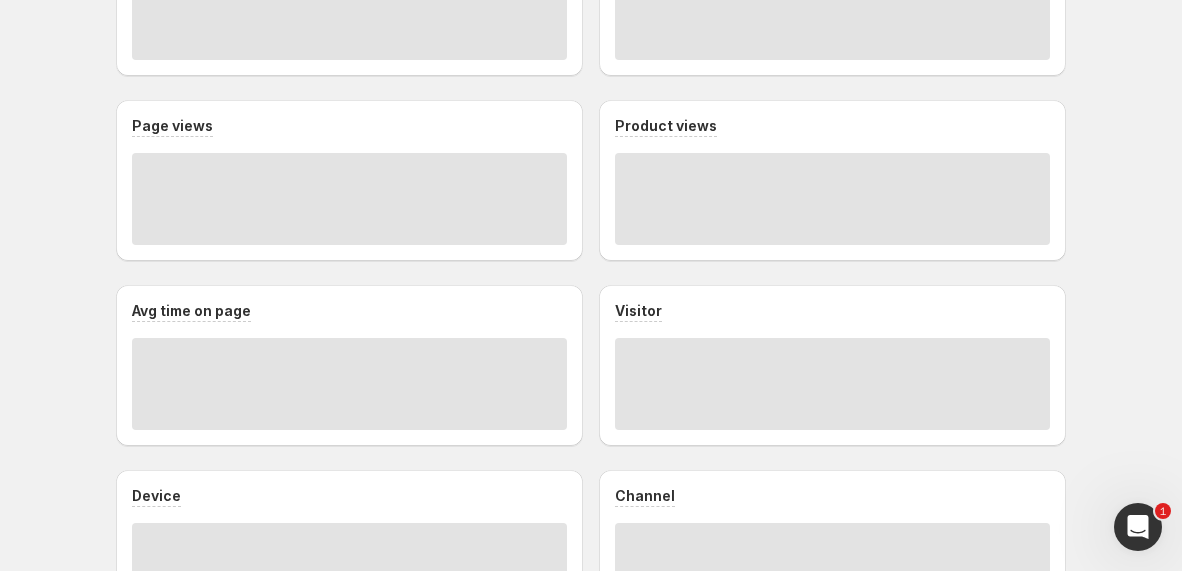 click on "Test template - [DATE] 19:31:12. This page is ready Test template - [DATE] 19:31:12 Data needs some time to be displayed. You can keep working freely. 42 % Current version Currency:  EUR View by:  Page Only Test name Test template - [DATE] 19:31:12   Success Complete Live Goal Conversion Device All devices Visitor All visitors Traffic source All sources Start date [DATE] Campaign statistics Total revenue Total orders AOV Test variants details A Control Home Page B Variant Copy of Home Page Session Click-through rate Page views Product views Avg time on page Visitor Device Channel Home Campaigns Plans" at bounding box center (591, -104) 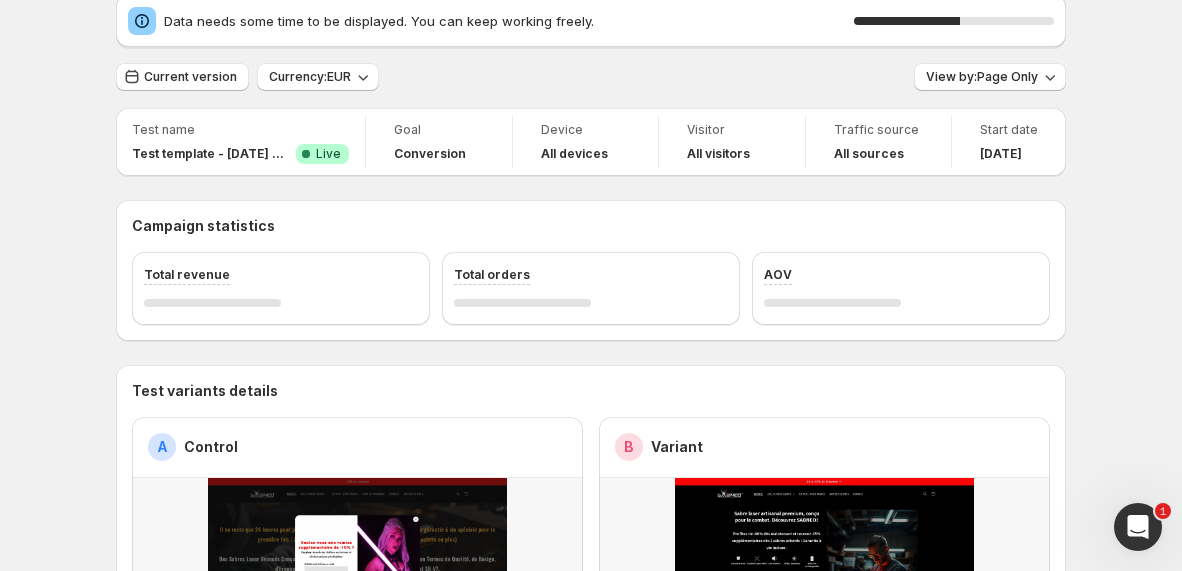 scroll, scrollTop: 82, scrollLeft: 0, axis: vertical 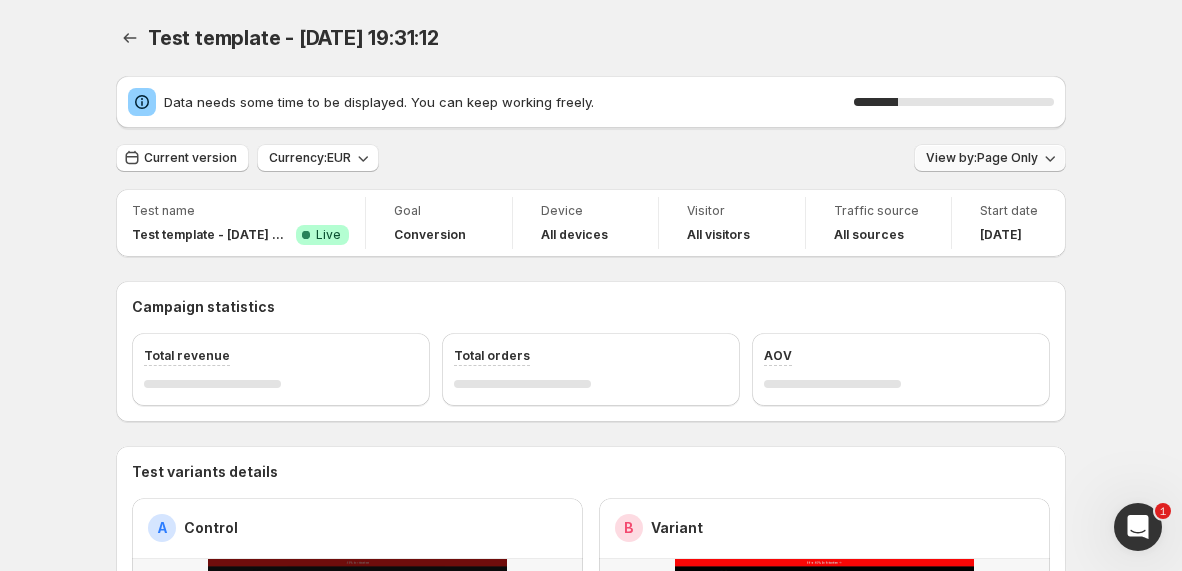 click on "View by:  Page Only" at bounding box center (982, 158) 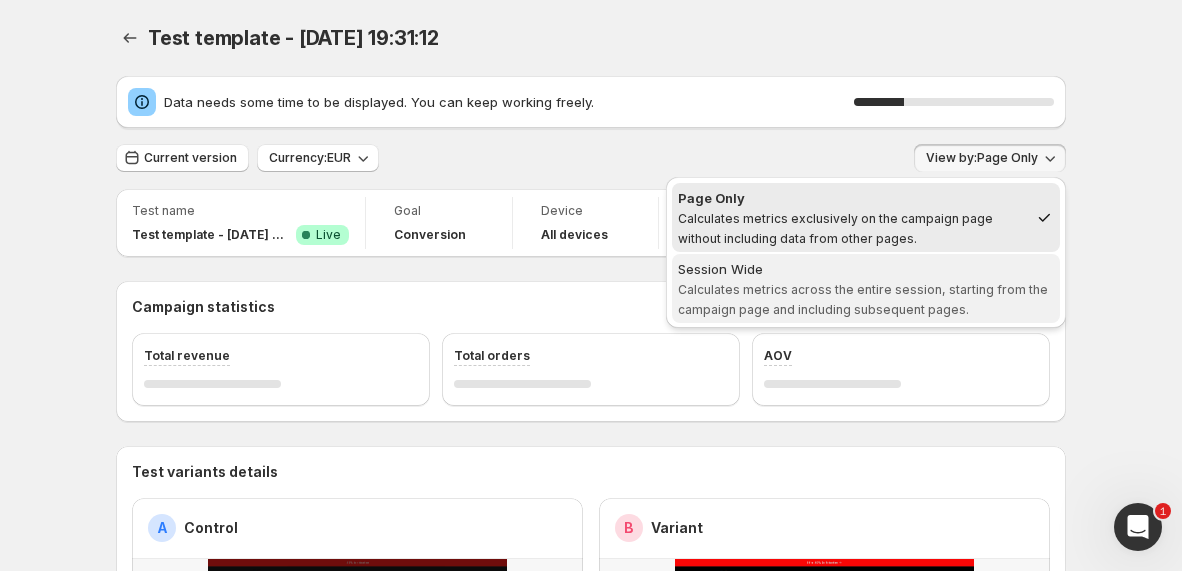 click on "Session Wide Calculates metrics across the entire session, starting from the campaign page and including subsequent pages." at bounding box center [866, 289] 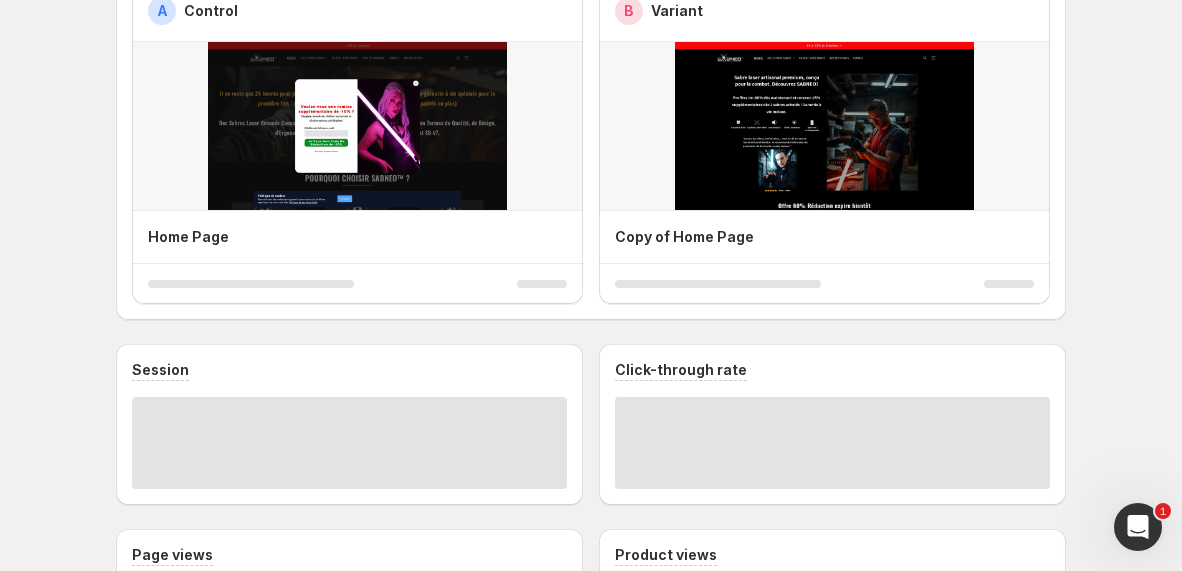 scroll, scrollTop: 522, scrollLeft: 0, axis: vertical 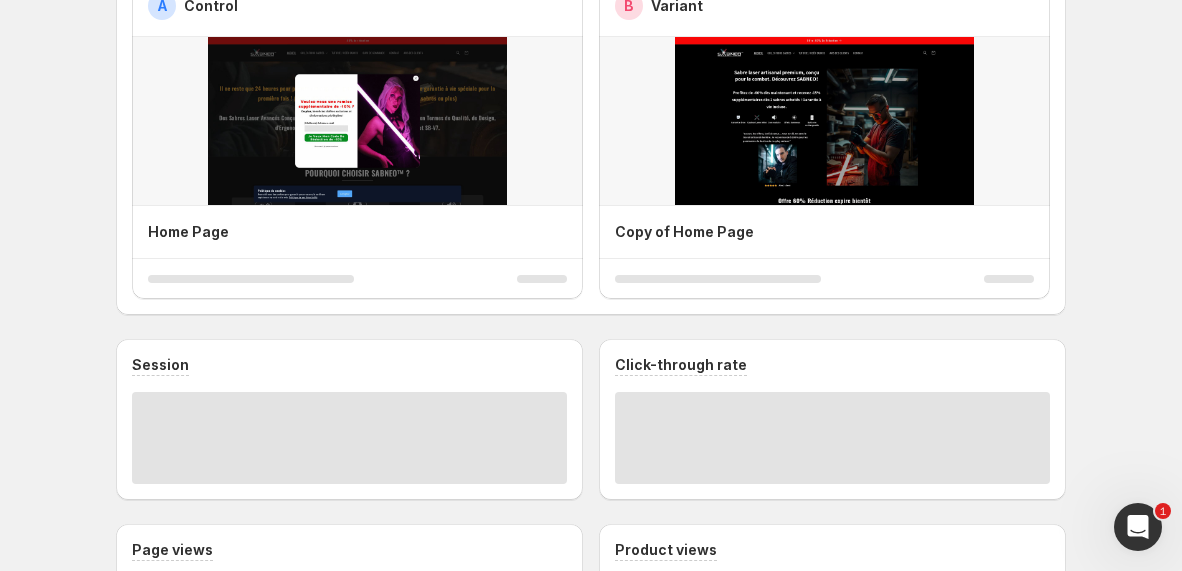 click at bounding box center [1138, 527] 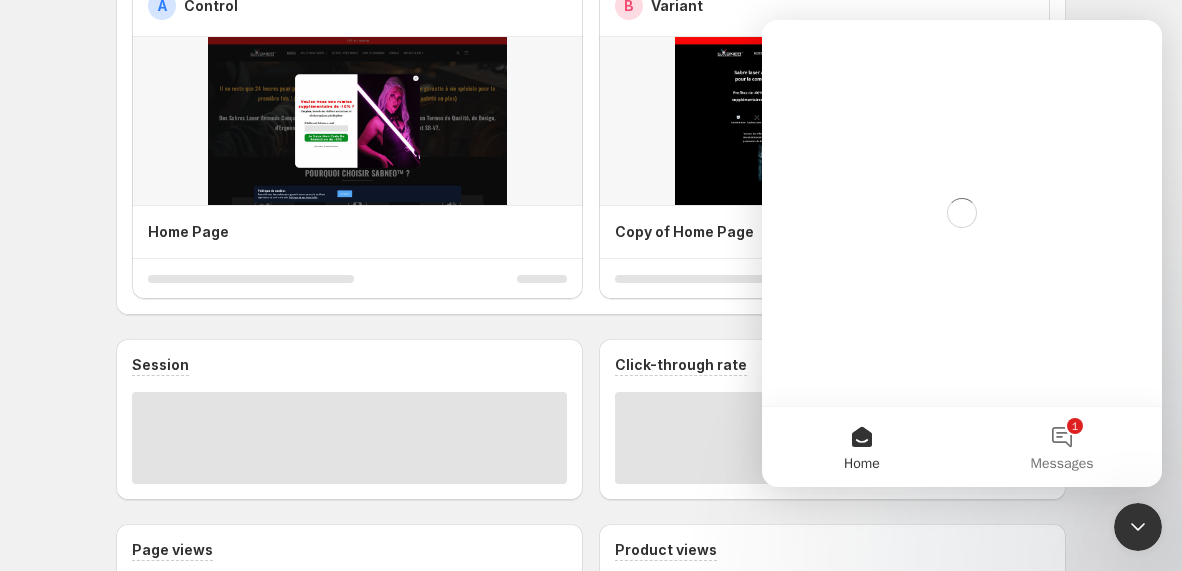 scroll, scrollTop: 0, scrollLeft: 0, axis: both 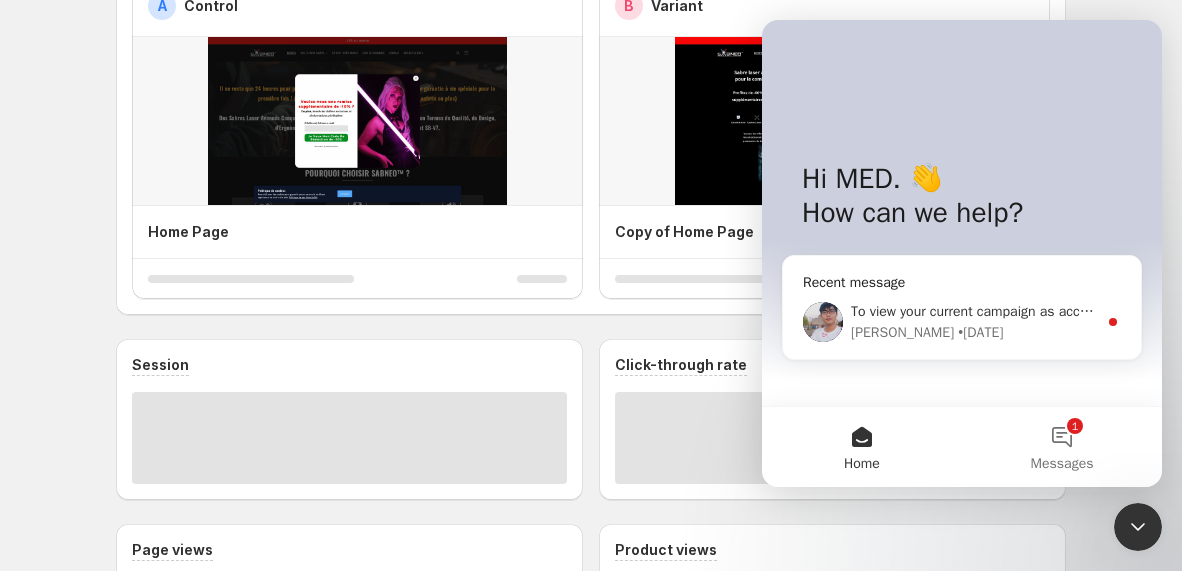click on "To view your current campaign as accurately as possible, our system offers a "Session Wide" view mode. This mode calculates metrics based on the visitor’s journey as they navigate from the campaign page to other pages. In your case, for example, users typically move from the Home page to the Product Page." at bounding box center [1808, 311] 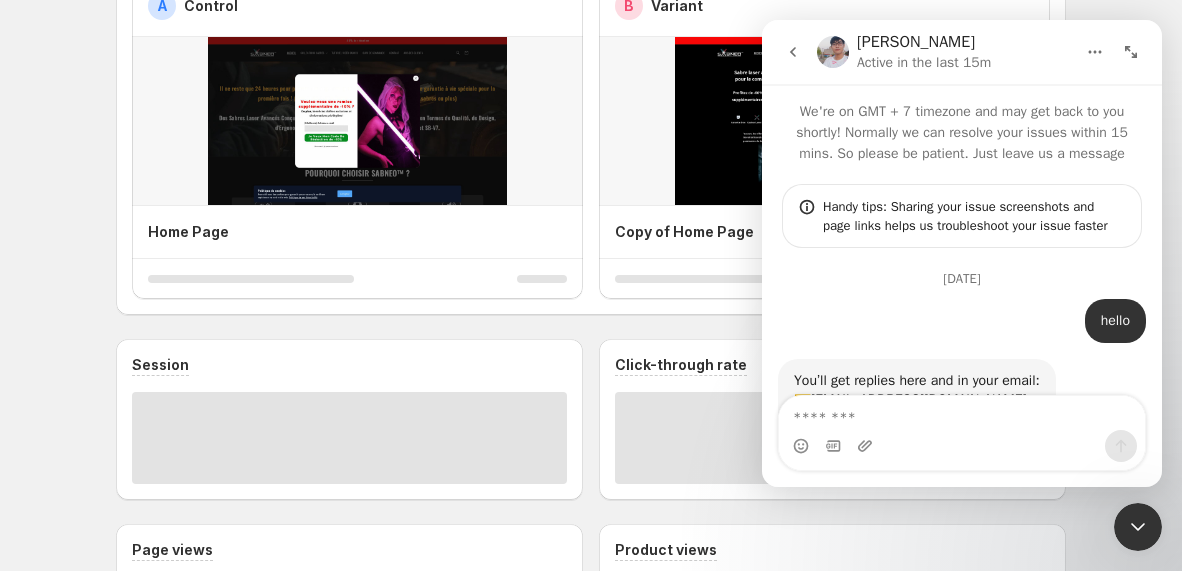 scroll, scrollTop: 3, scrollLeft: 0, axis: vertical 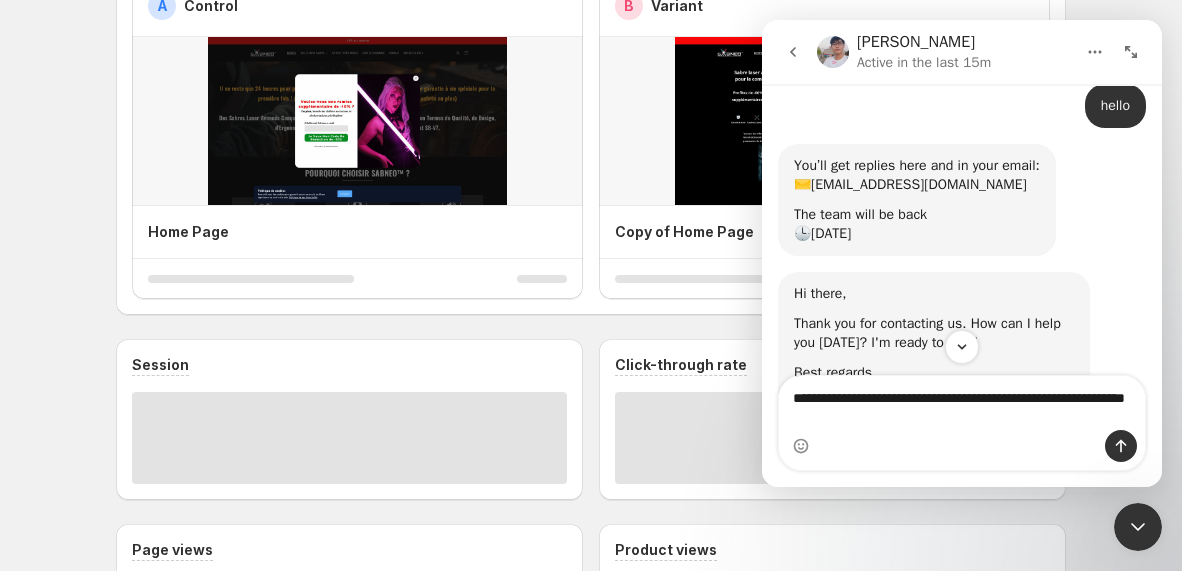type on "**********" 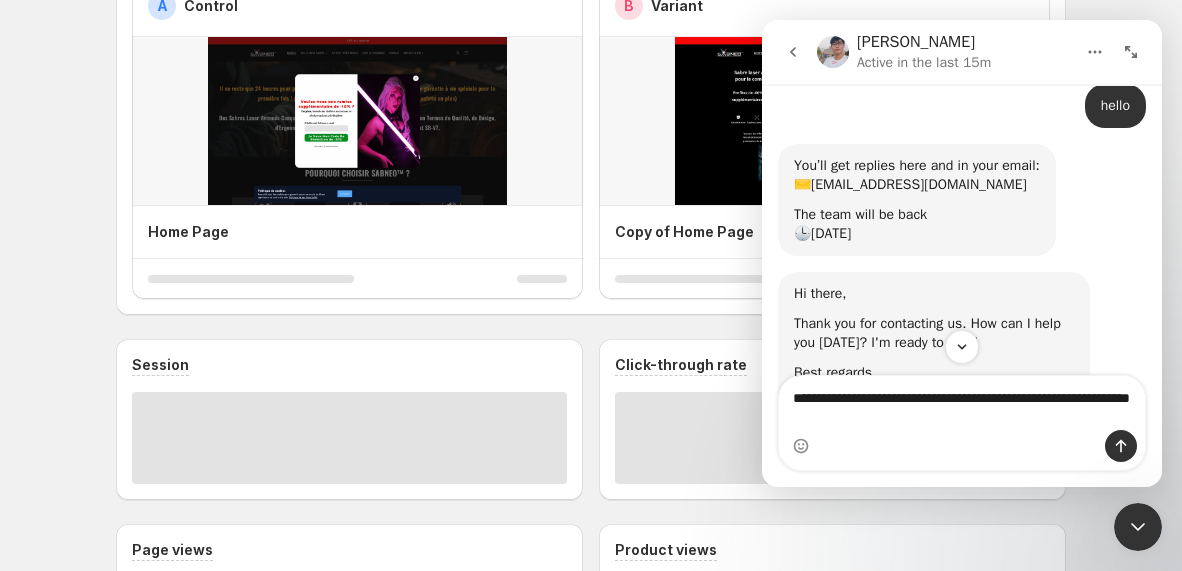 type 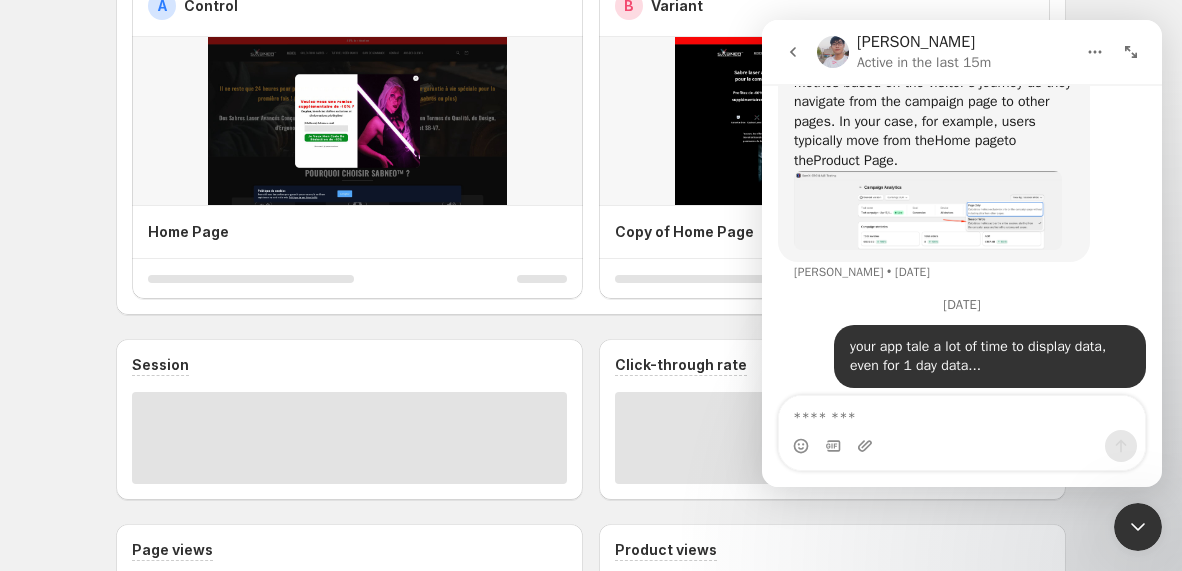 scroll, scrollTop: 1863, scrollLeft: 0, axis: vertical 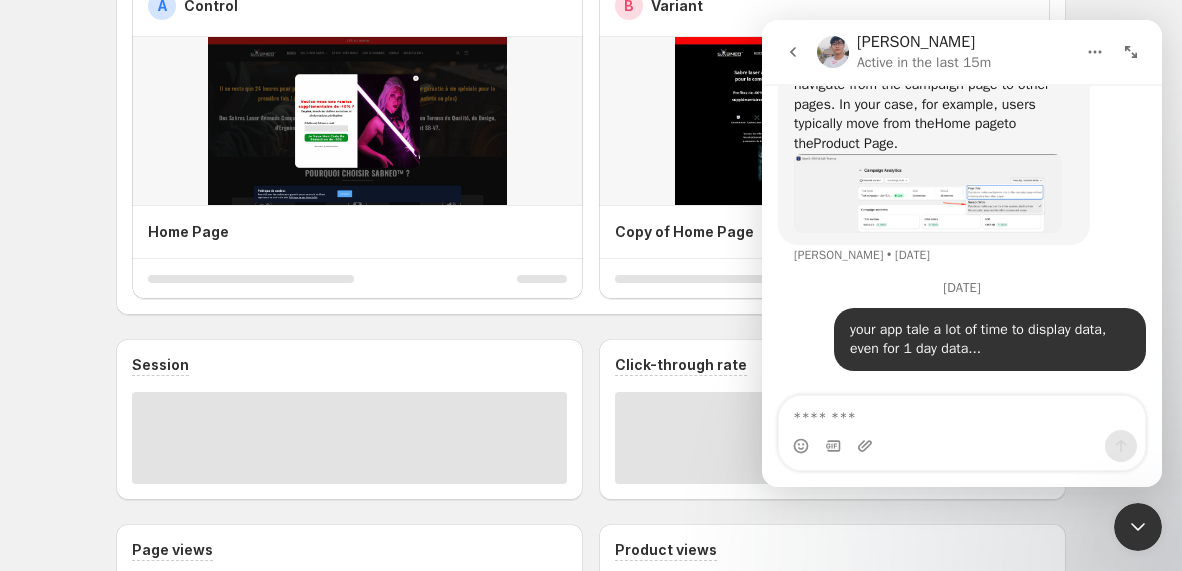 click 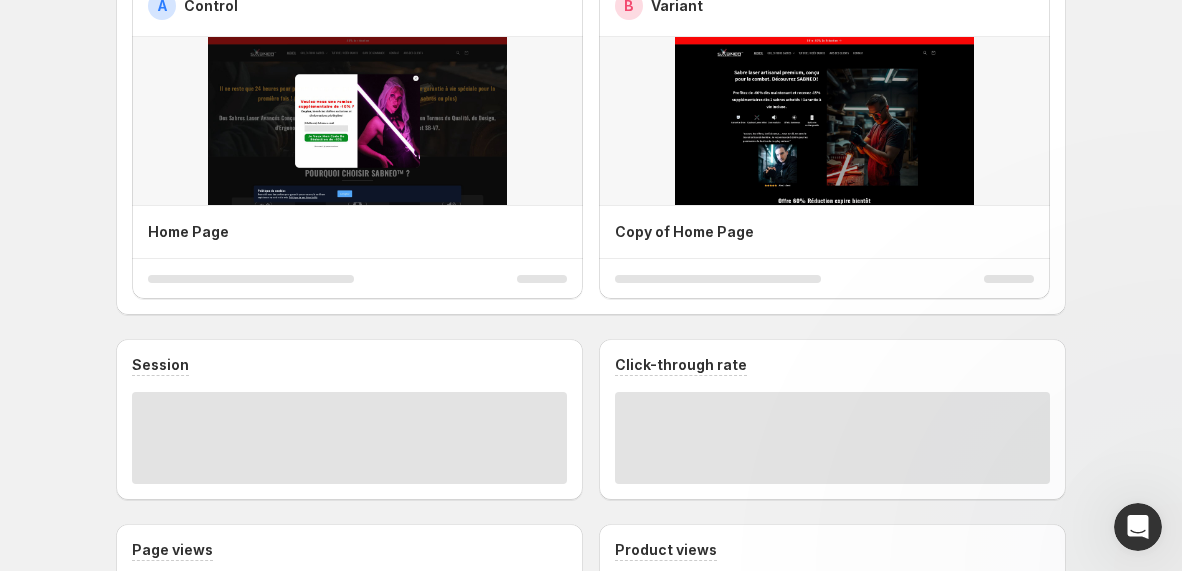 scroll, scrollTop: 0, scrollLeft: 0, axis: both 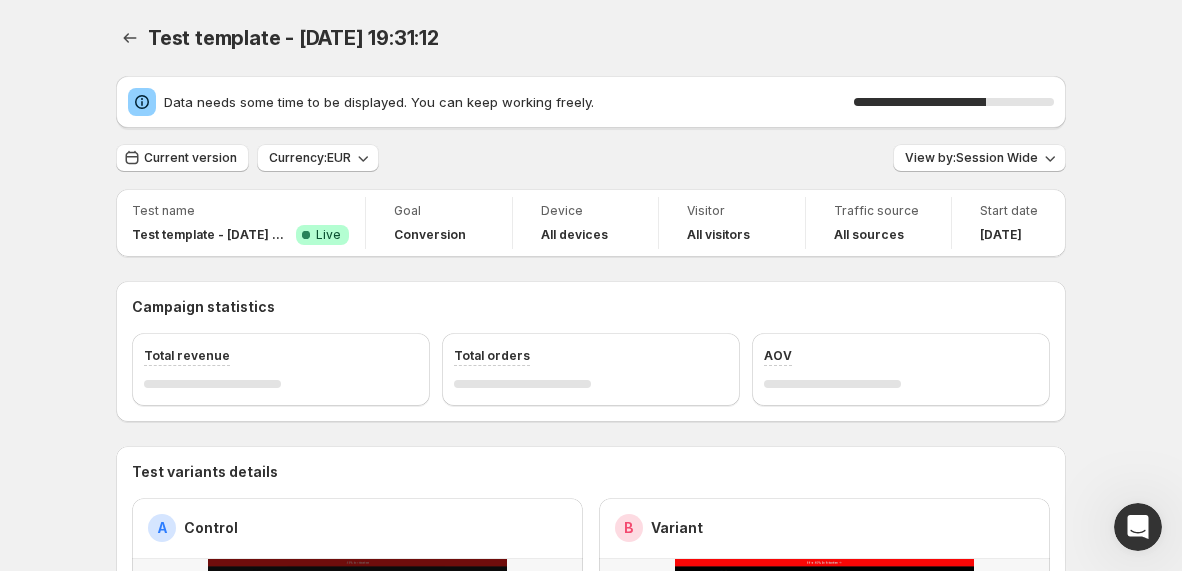 click 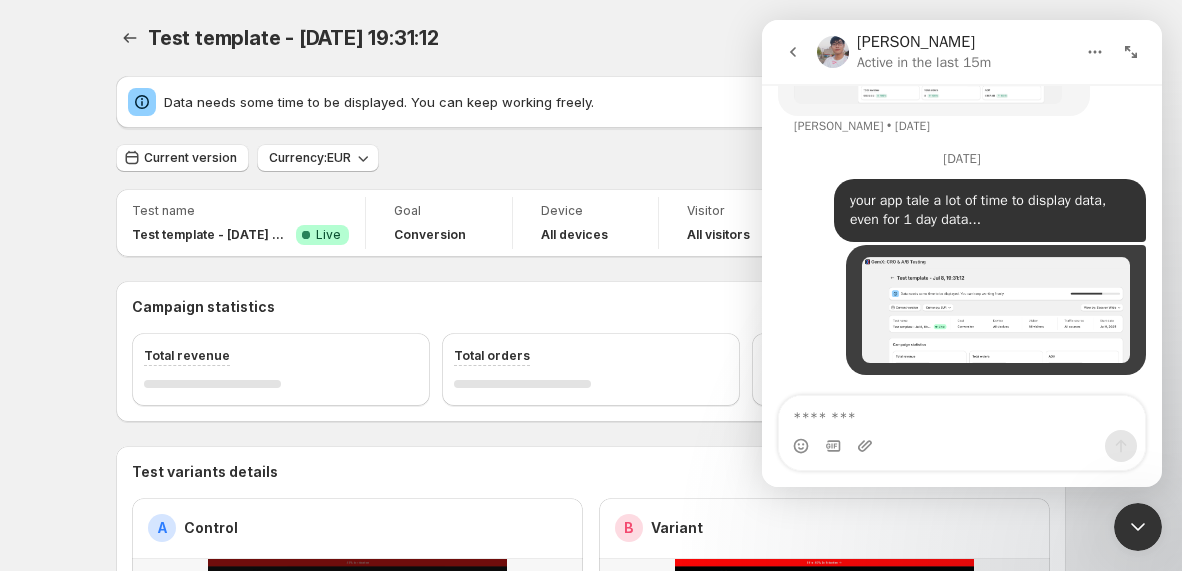 scroll, scrollTop: 1995, scrollLeft: 0, axis: vertical 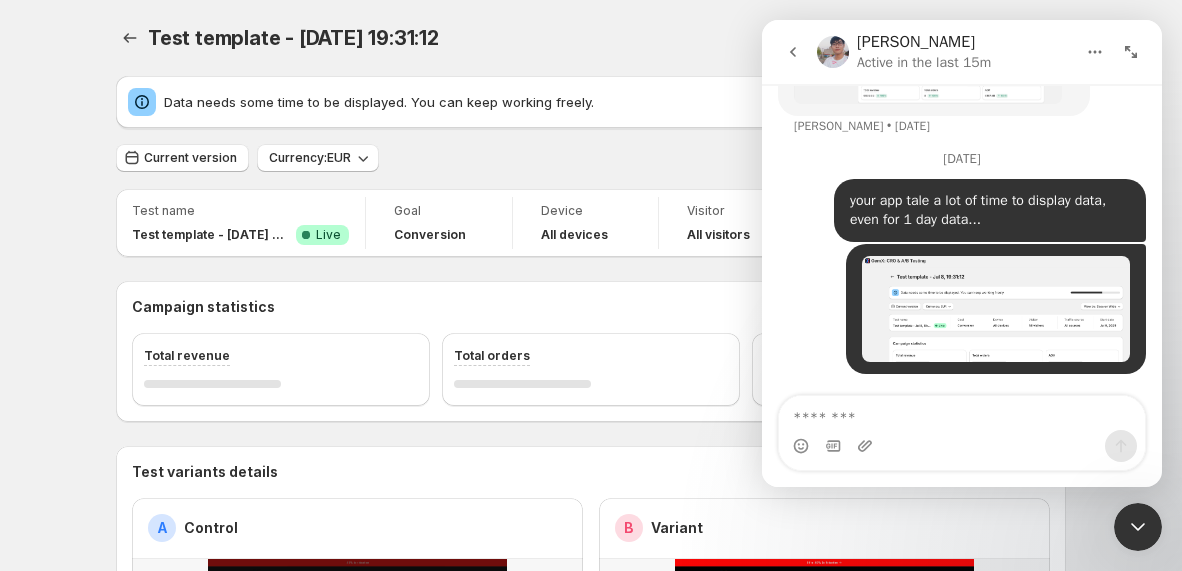 click at bounding box center (962, 413) 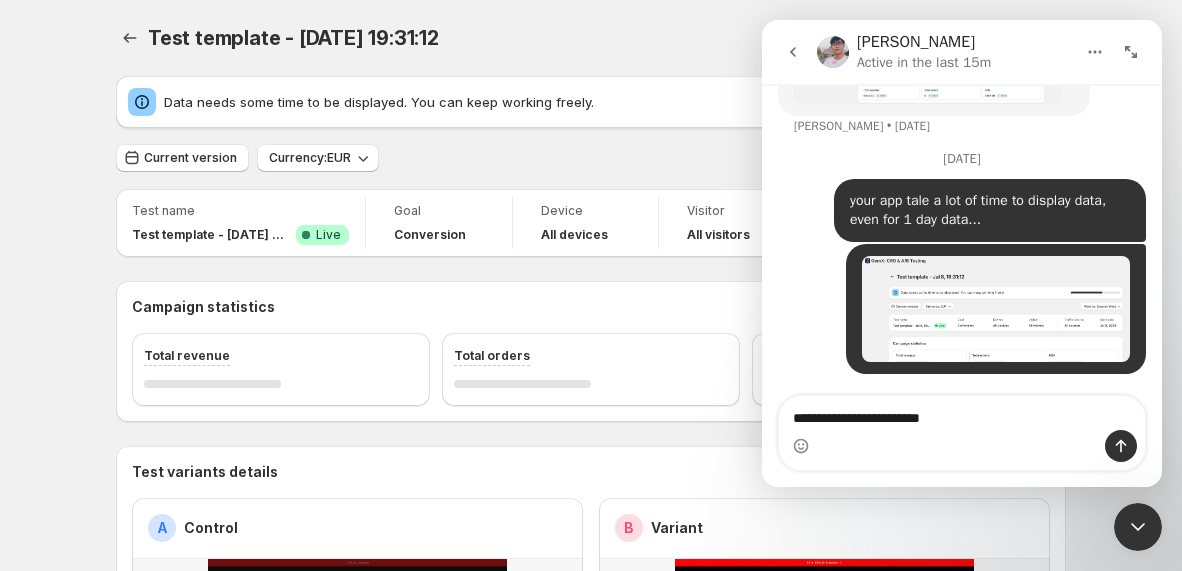 type on "**********" 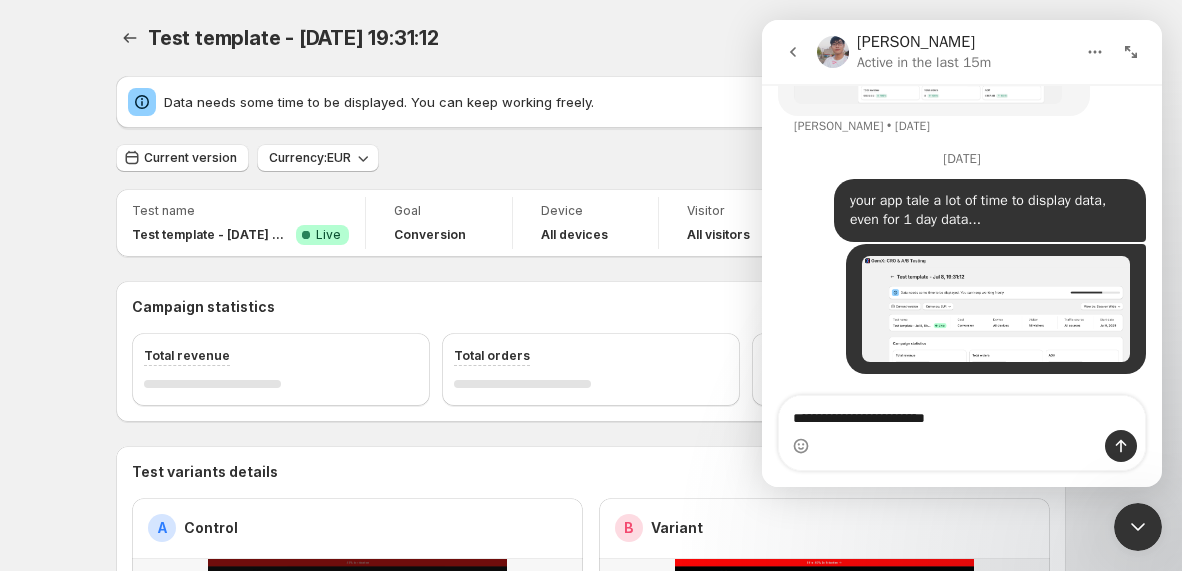type 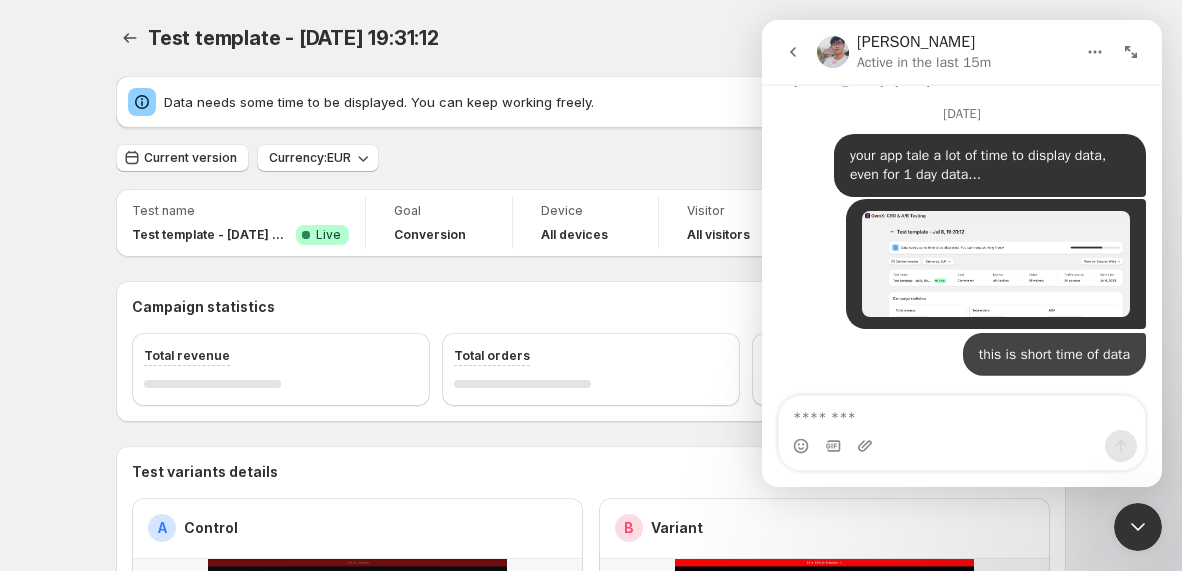 scroll, scrollTop: 2041, scrollLeft: 0, axis: vertical 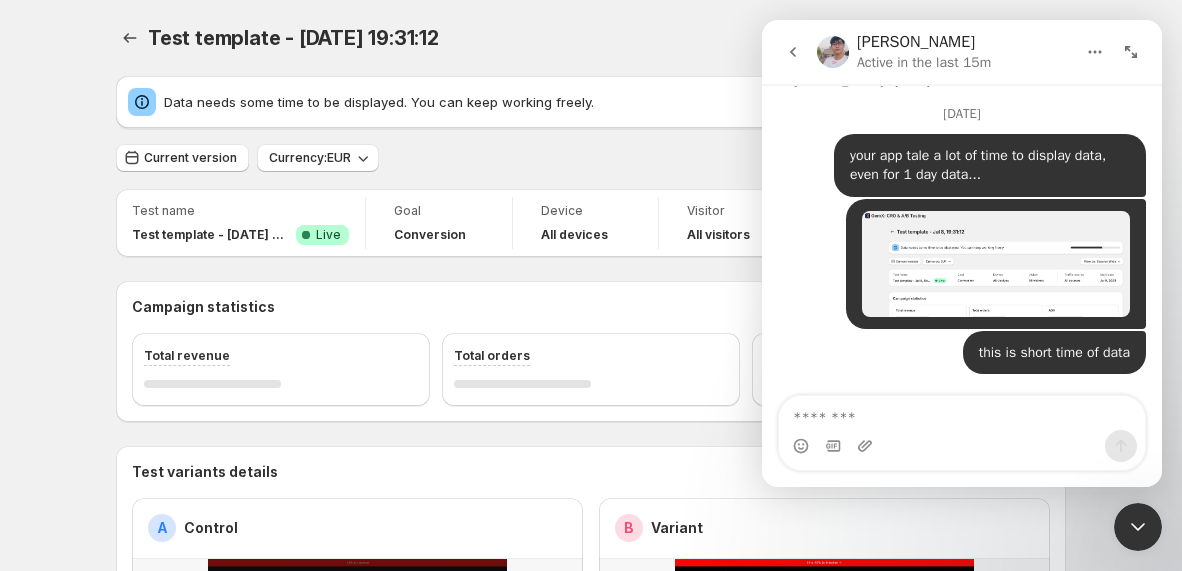 click 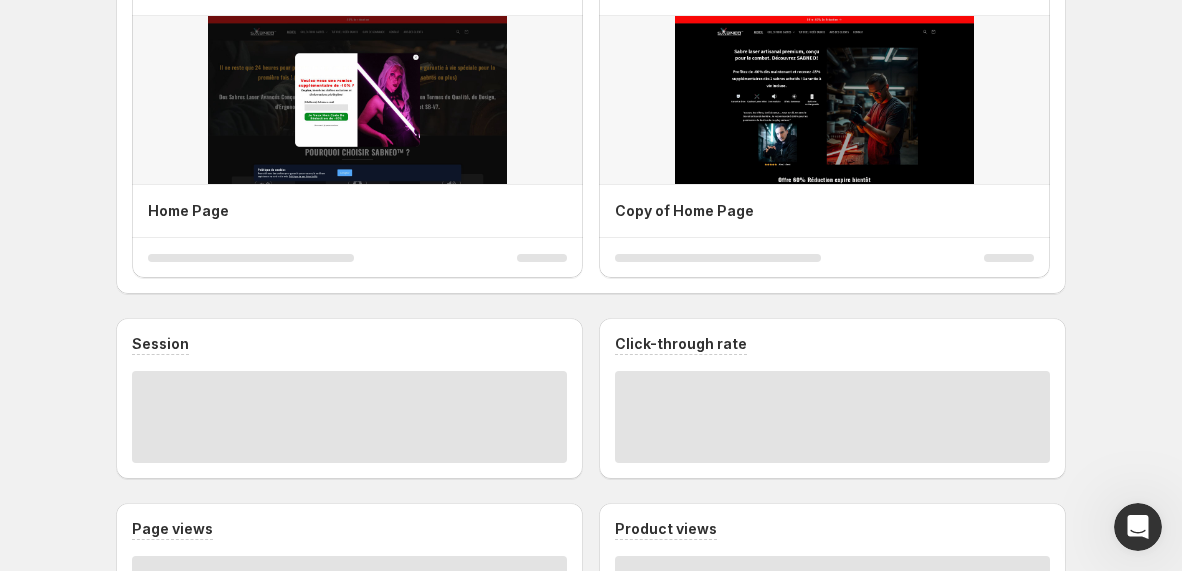 scroll, scrollTop: 580, scrollLeft: 0, axis: vertical 